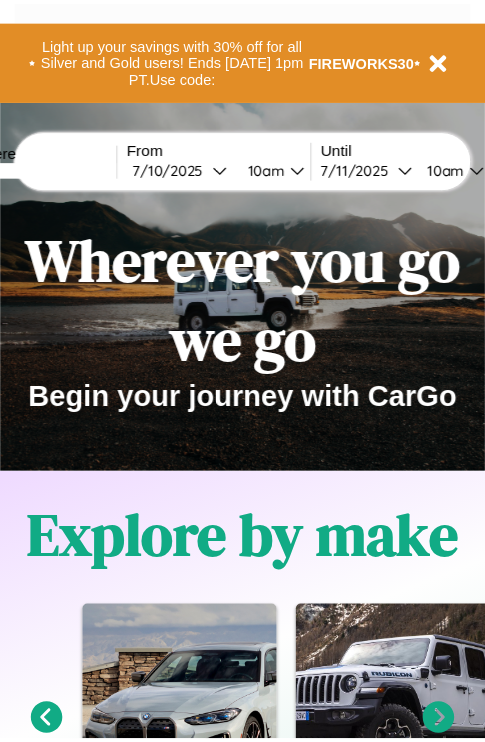 scroll, scrollTop: 0, scrollLeft: 0, axis: both 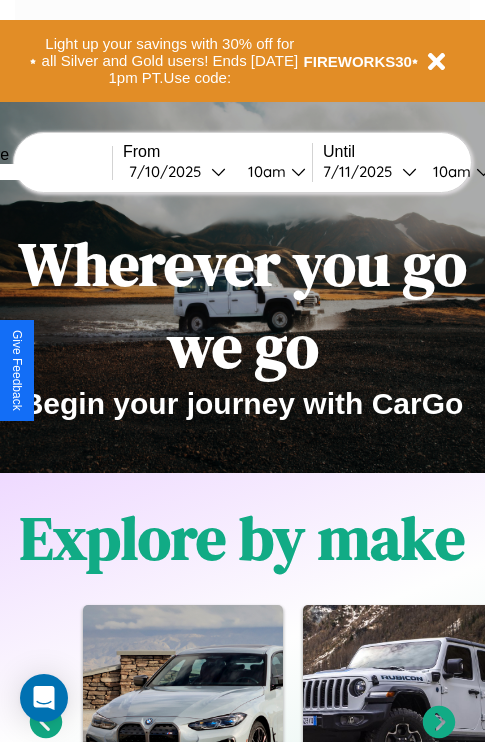 click at bounding box center [37, 172] 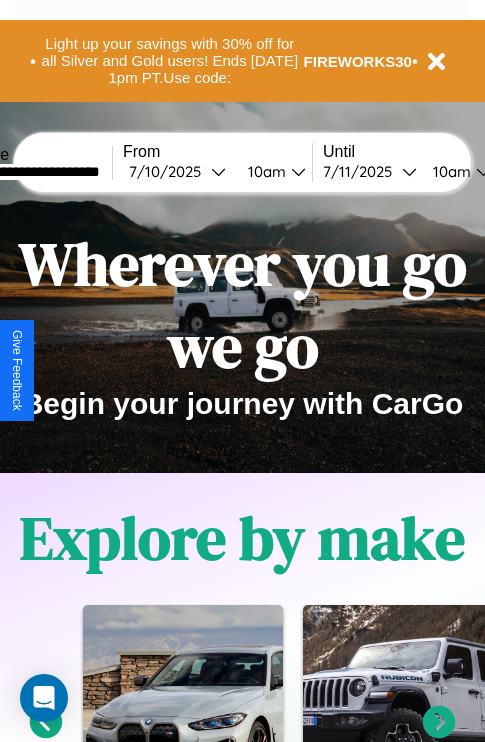 type on "**********" 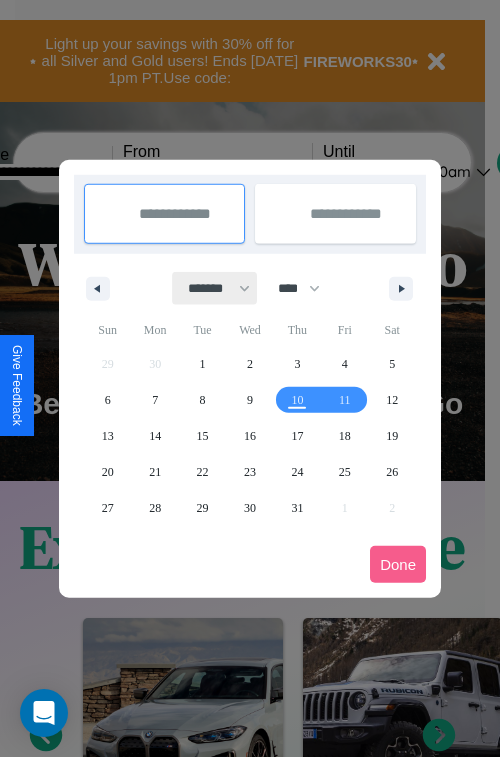 click on "******* ******** ***** ***** *** **** **** ****** ********* ******* ******** ********" at bounding box center [215, 288] 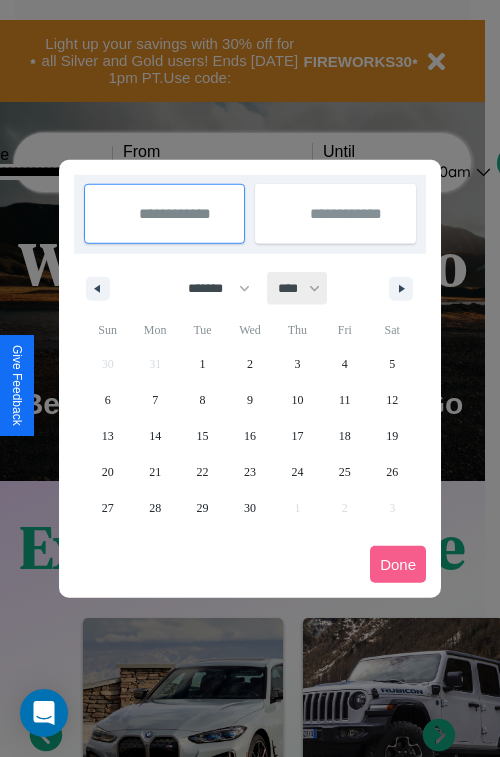 click on "**** **** **** **** **** **** **** **** **** **** **** **** **** **** **** **** **** **** **** **** **** **** **** **** **** **** **** **** **** **** **** **** **** **** **** **** **** **** **** **** **** **** **** **** **** **** **** **** **** **** **** **** **** **** **** **** **** **** **** **** **** **** **** **** **** **** **** **** **** **** **** **** **** **** **** **** **** **** **** **** **** **** **** **** **** **** **** **** **** **** **** **** **** **** **** **** **** **** **** **** **** **** **** **** **** **** **** **** **** **** **** **** **** **** **** **** **** **** **** **** ****" at bounding box center [298, 288] 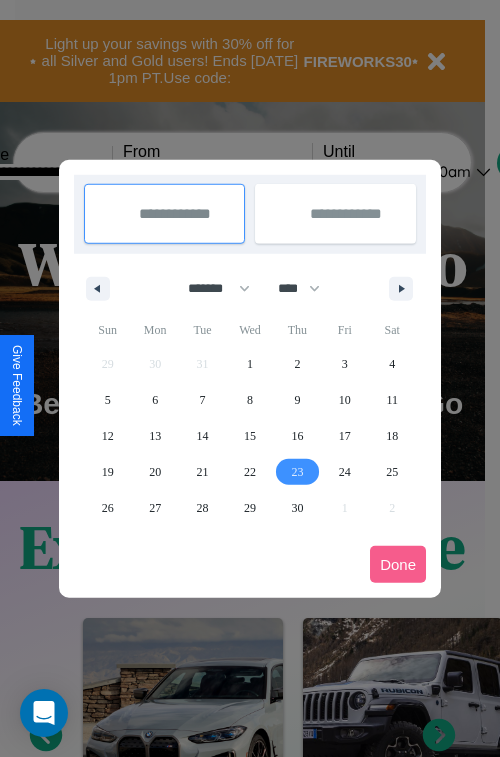 click on "23" at bounding box center [297, 472] 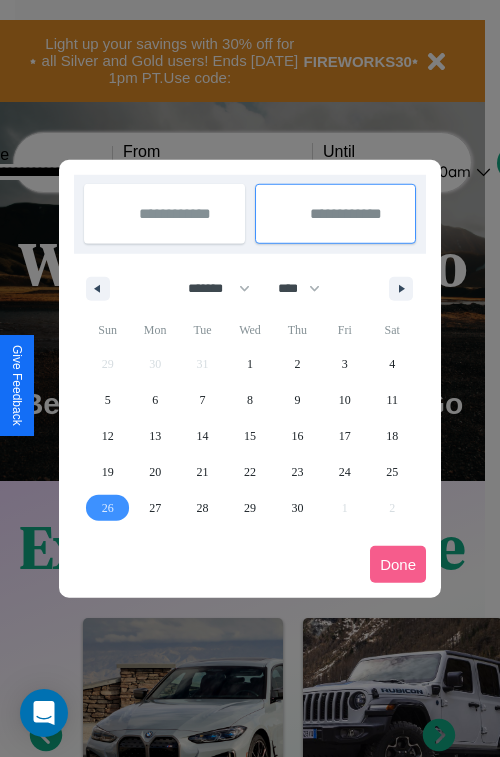 click on "26" at bounding box center [108, 508] 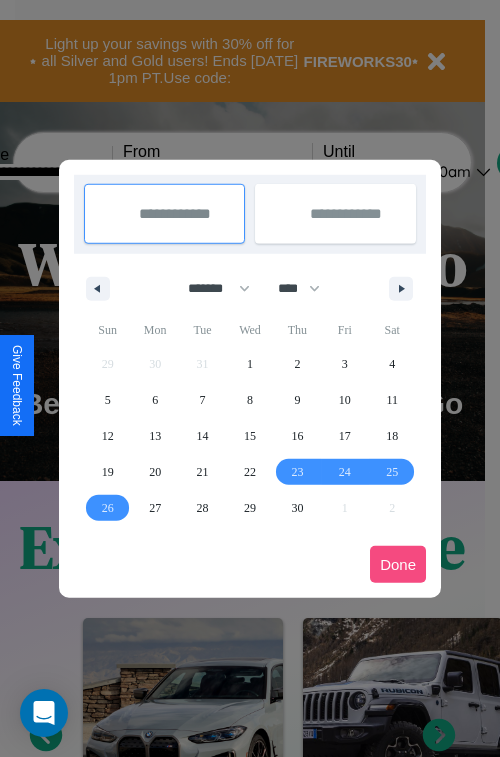 click on "Done" at bounding box center (398, 564) 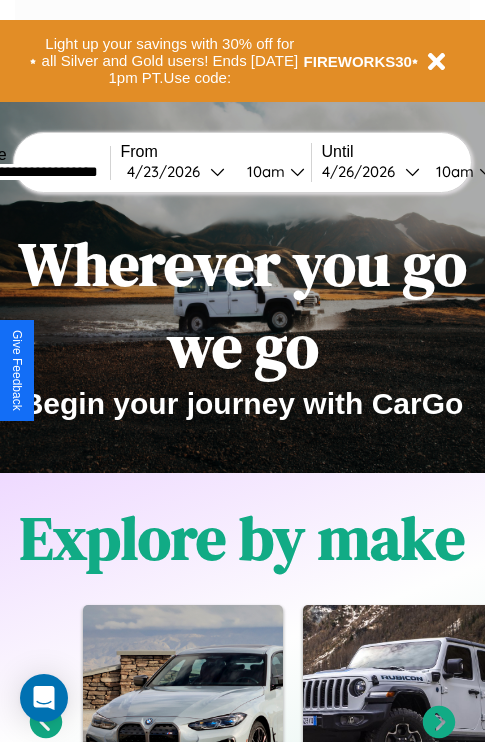 scroll, scrollTop: 0, scrollLeft: 76, axis: horizontal 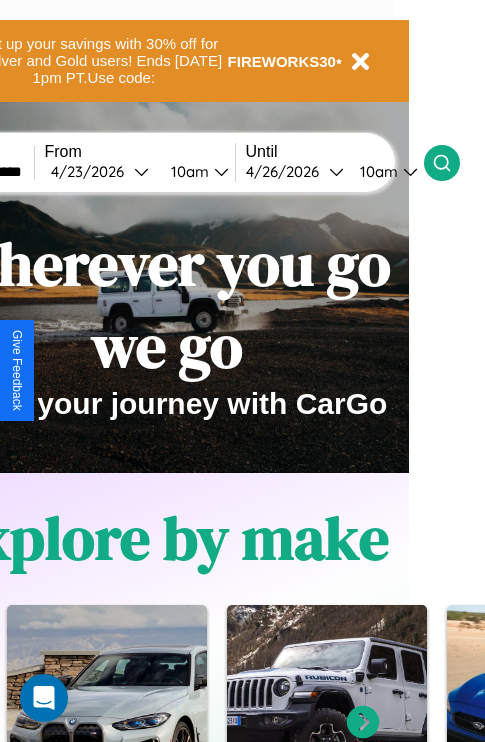 click 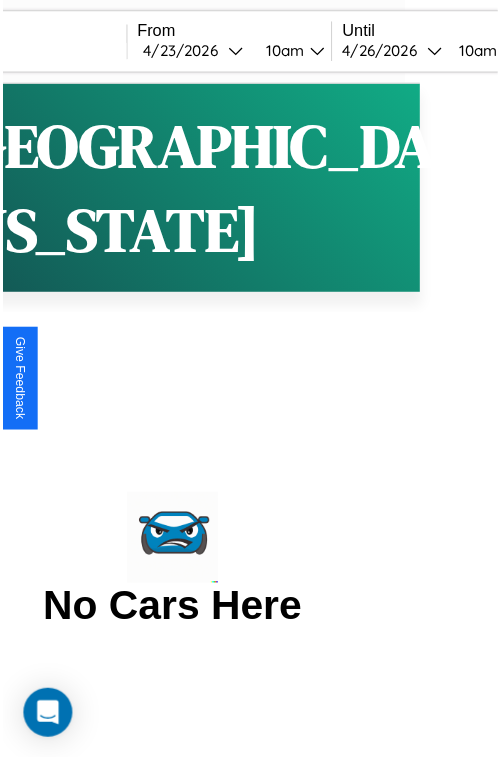scroll, scrollTop: 0, scrollLeft: 0, axis: both 